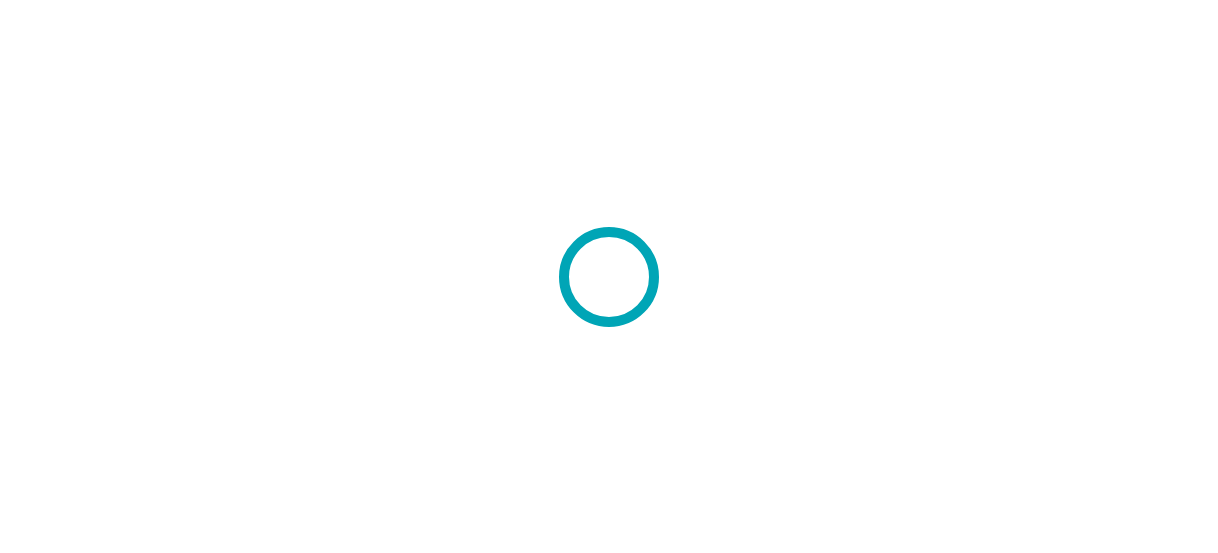 scroll, scrollTop: 0, scrollLeft: 0, axis: both 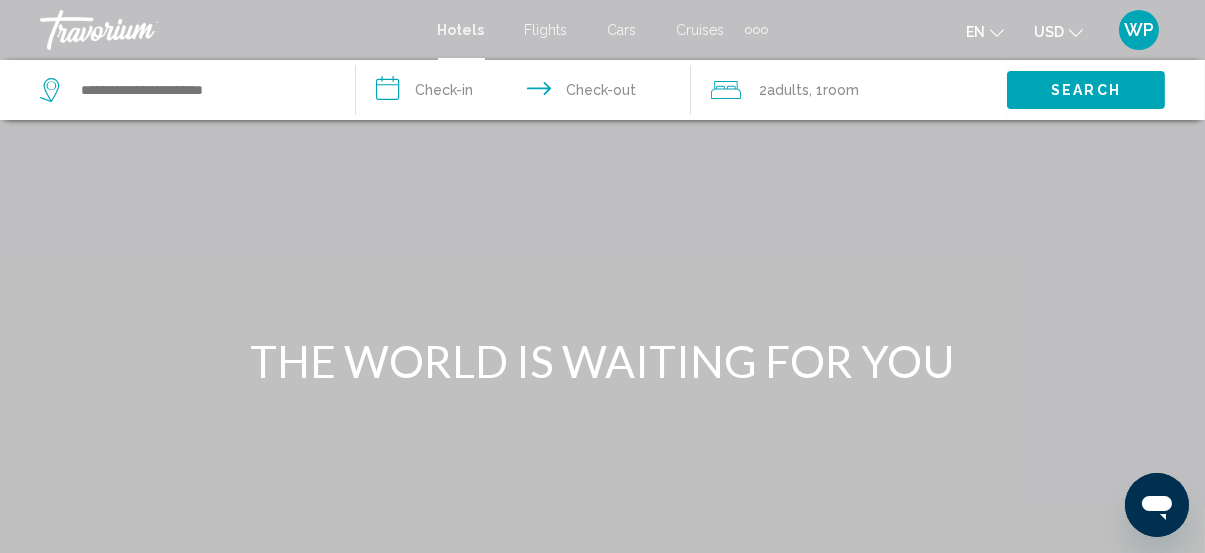 click at bounding box center (756, 30) 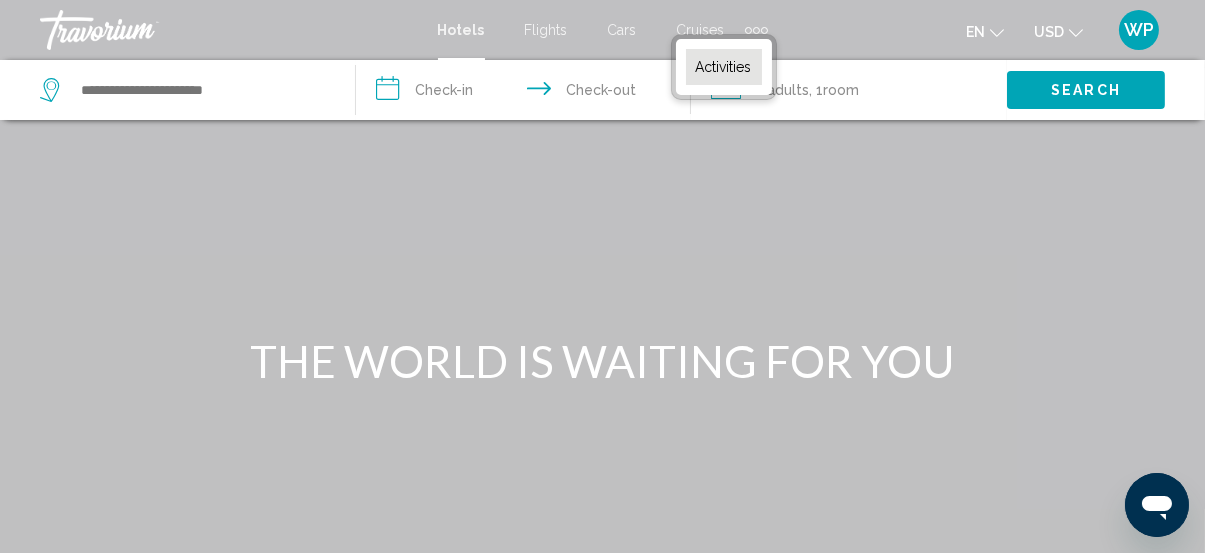 click on "Activities" at bounding box center (724, 67) 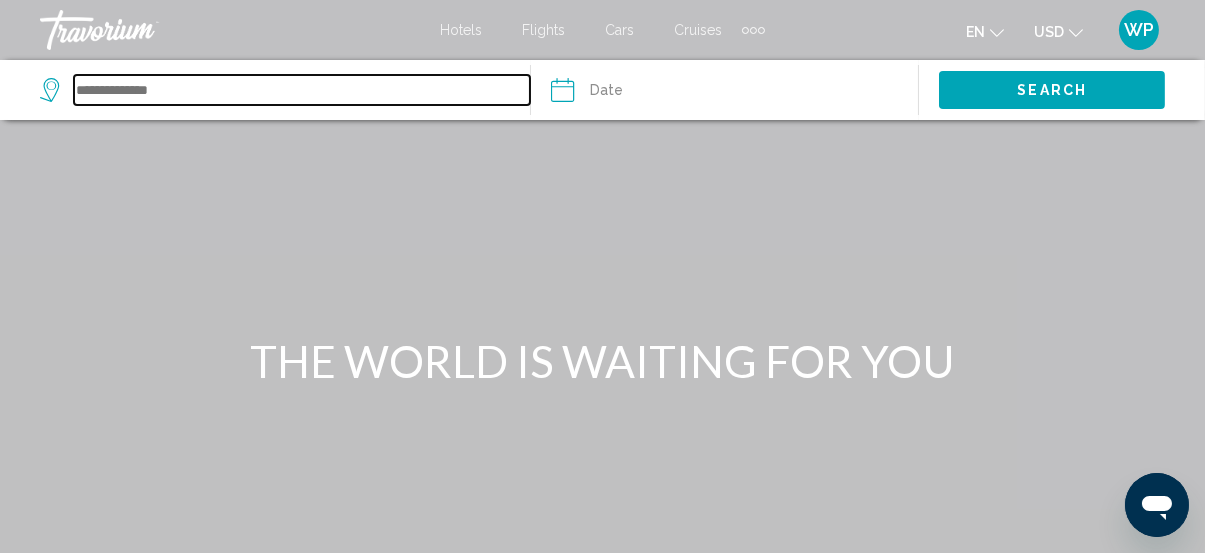 click at bounding box center [302, 90] 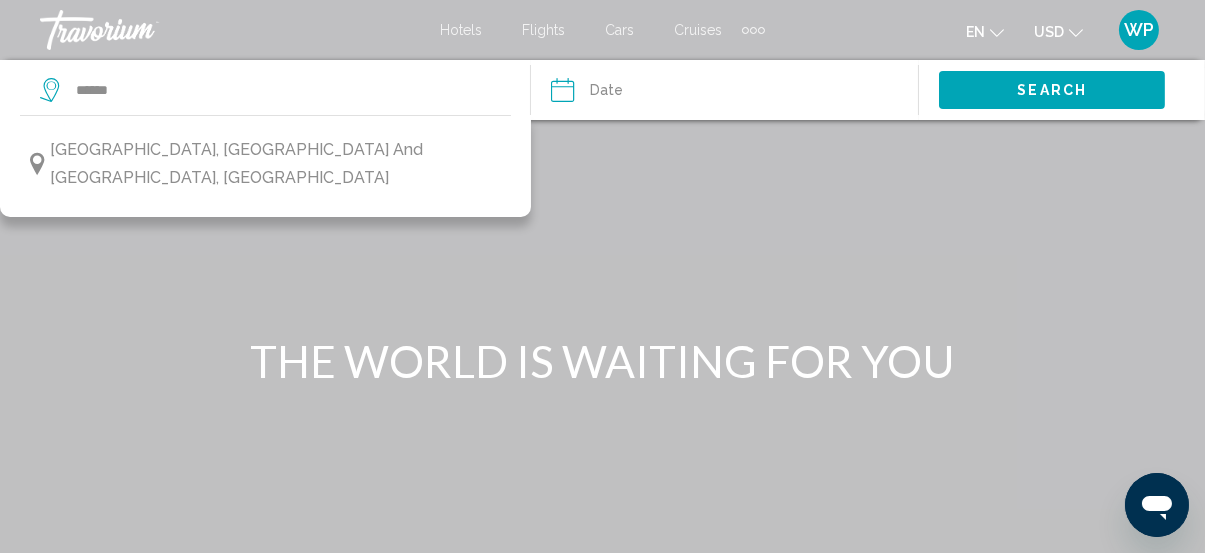 click on "[GEOGRAPHIC_DATA], [GEOGRAPHIC_DATA] and [GEOGRAPHIC_DATA], [GEOGRAPHIC_DATA]" at bounding box center (275, 164) 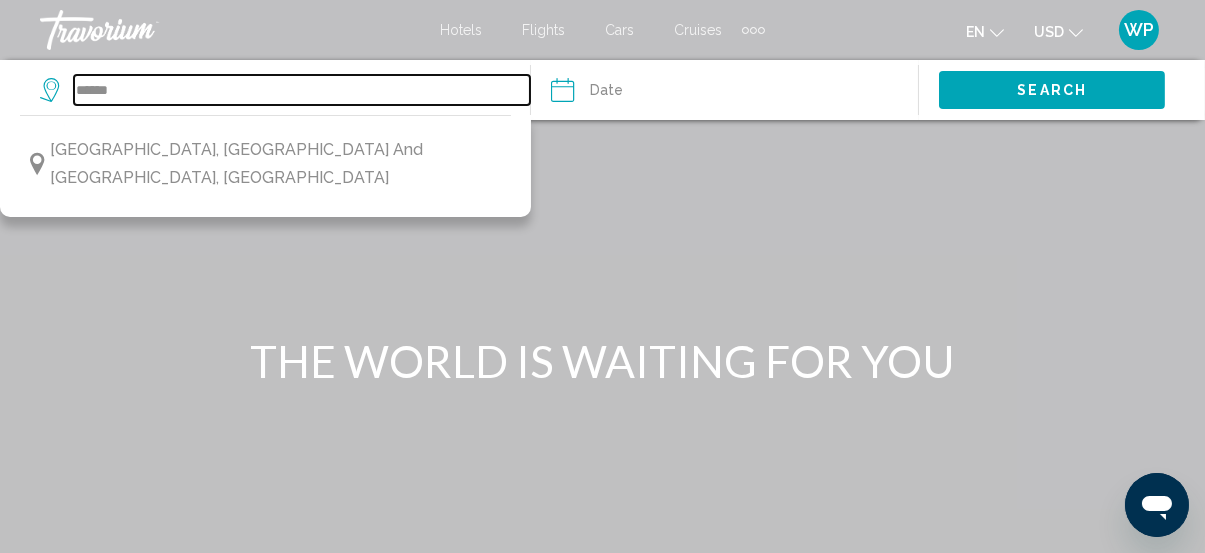 type on "**********" 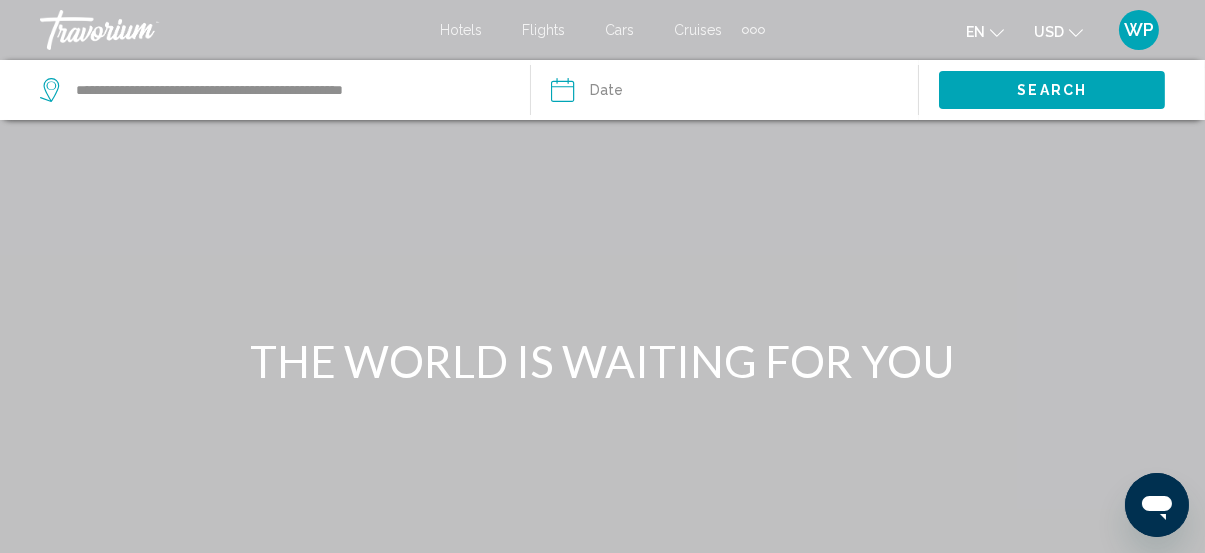 click at bounding box center (642, 93) 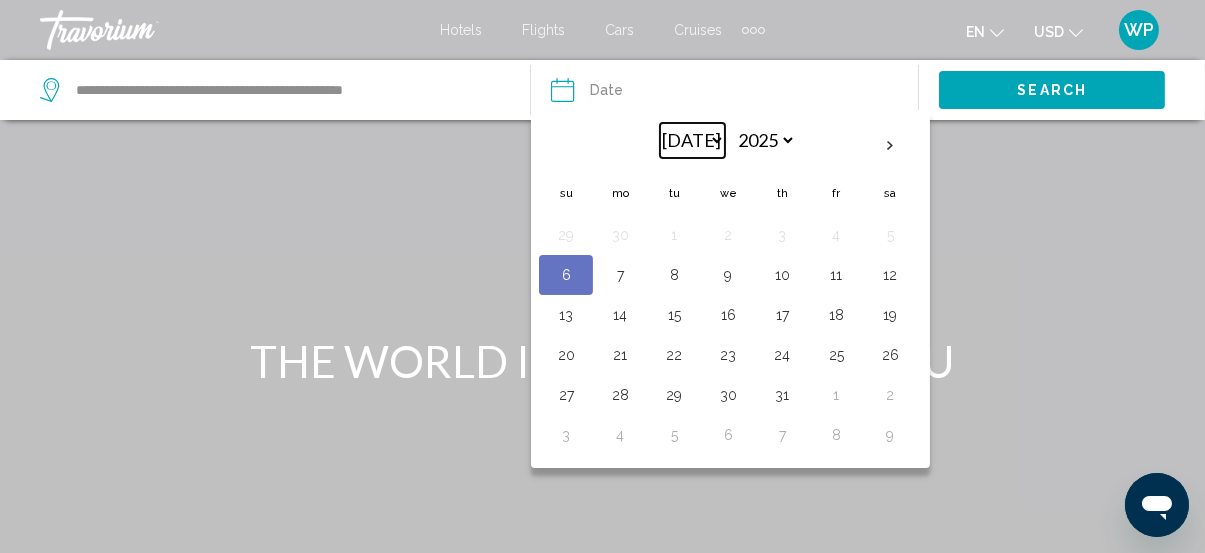 click on "*** *** *** *** *** *** *** *** *** *** *** ***" at bounding box center [692, 140] 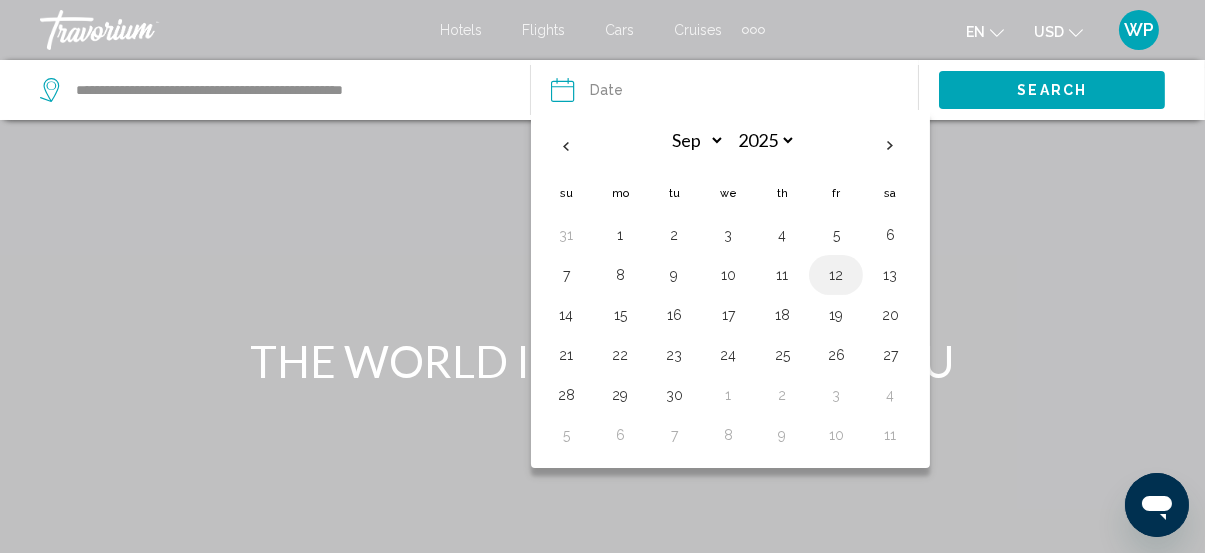 click on "12" at bounding box center (836, 275) 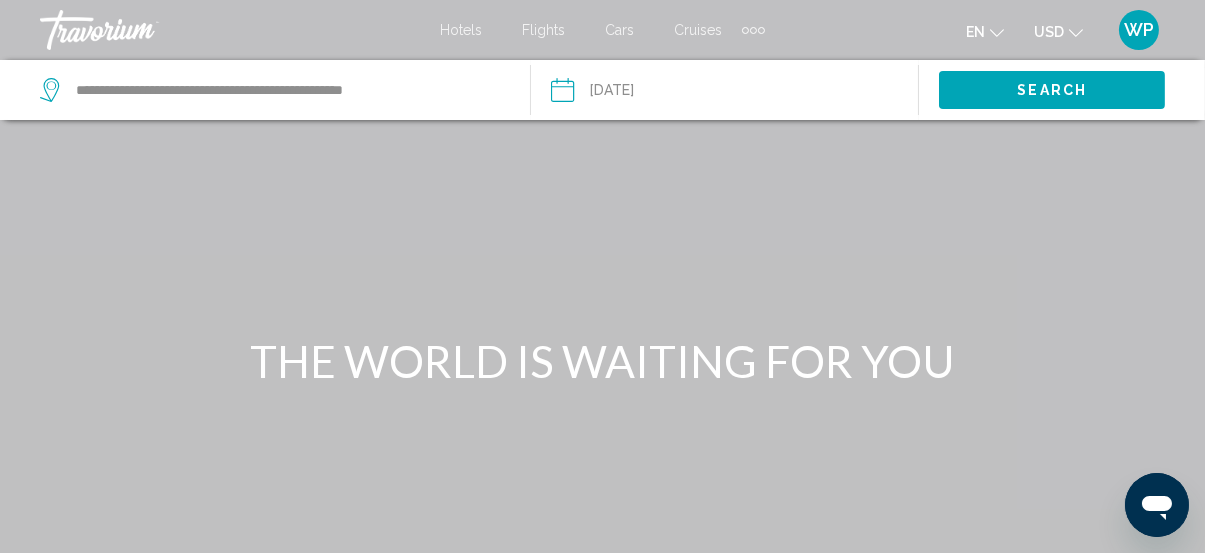 click on "Search" at bounding box center [1052, 89] 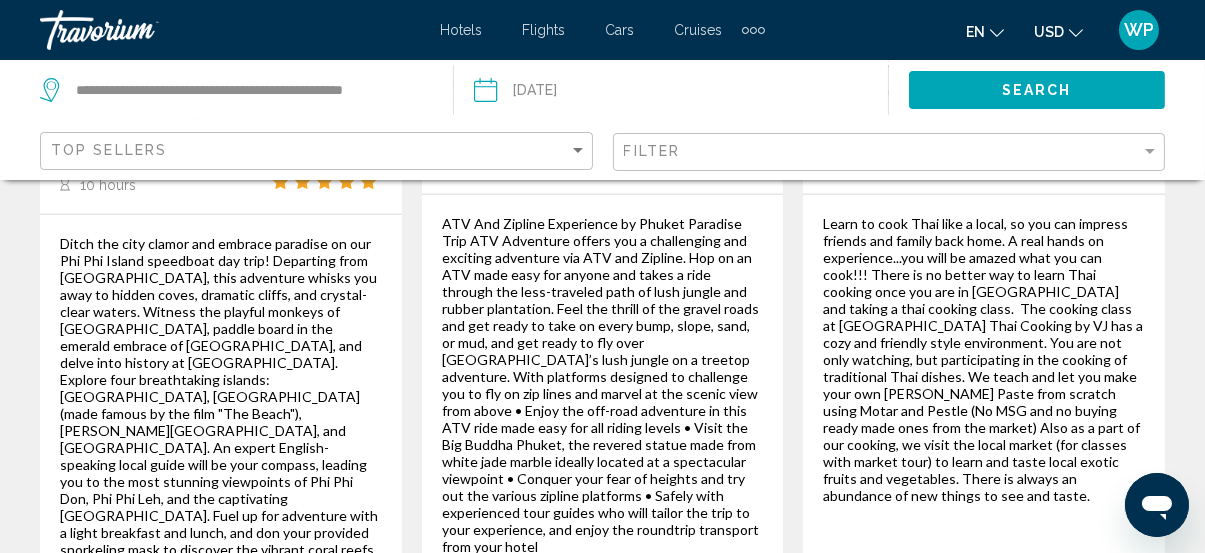 scroll, scrollTop: 3818, scrollLeft: 0, axis: vertical 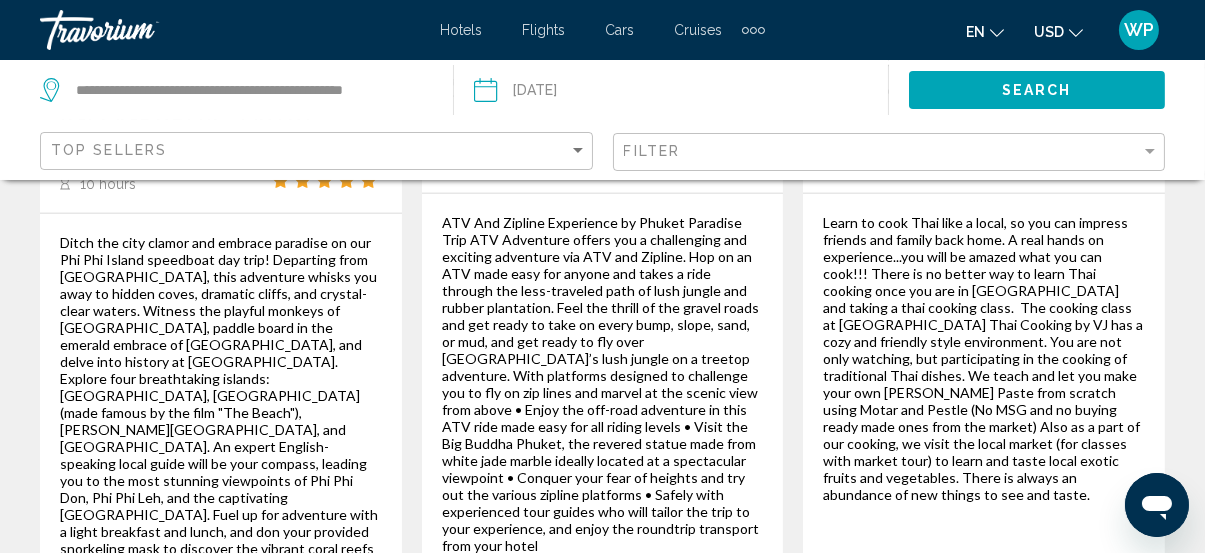 click on "2" at bounding box center [463, 785] 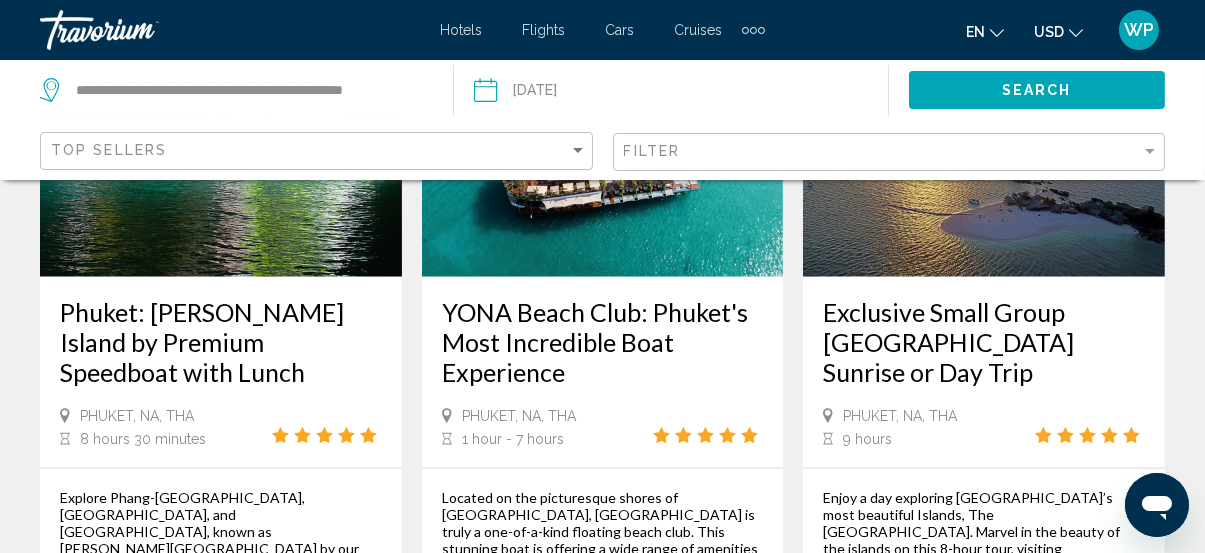 scroll, scrollTop: 3818, scrollLeft: 0, axis: vertical 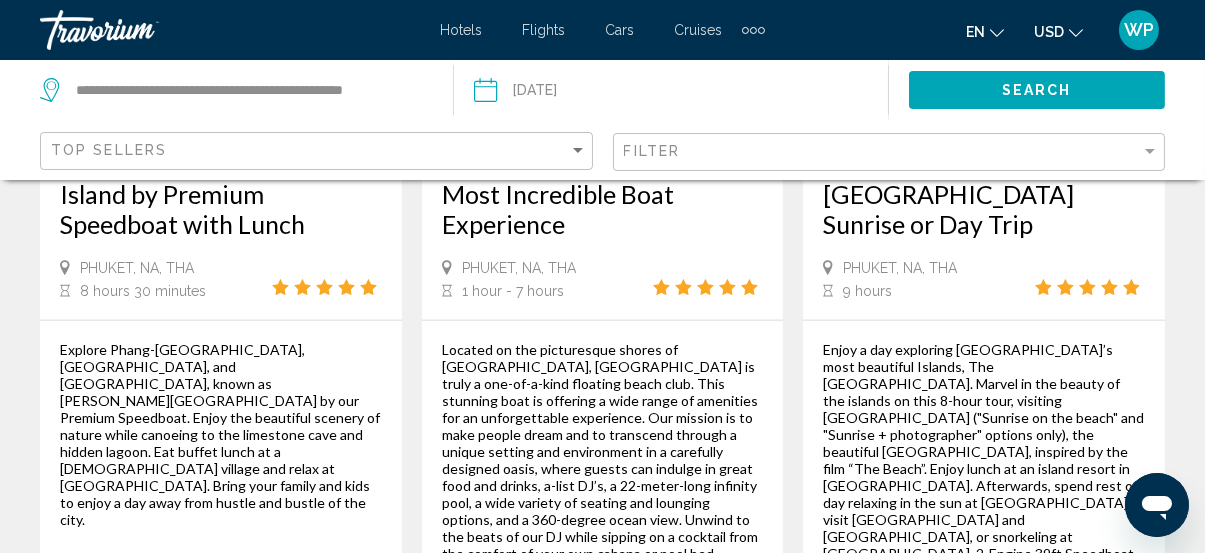 click on "page  3" at bounding box center [532, 892] 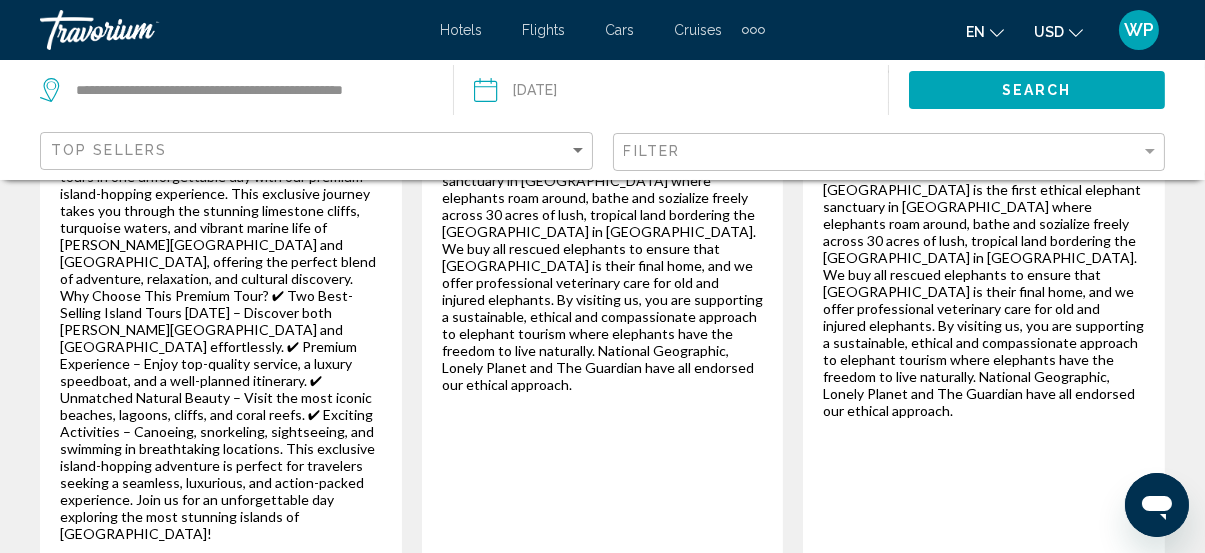 scroll, scrollTop: 3818, scrollLeft: 0, axis: vertical 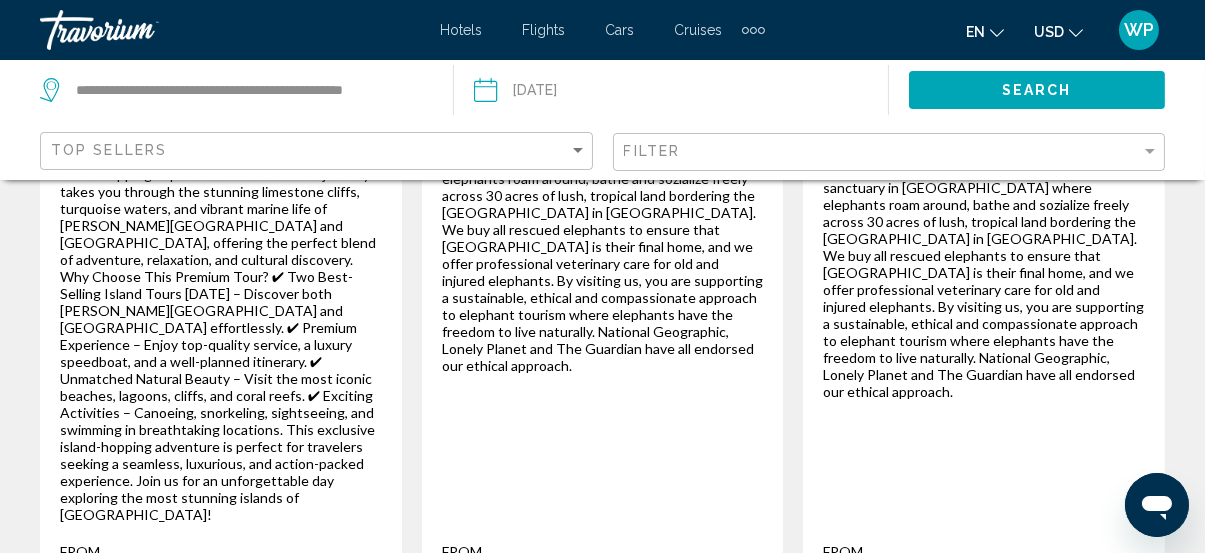 click on "page  4" at bounding box center [602, 700] 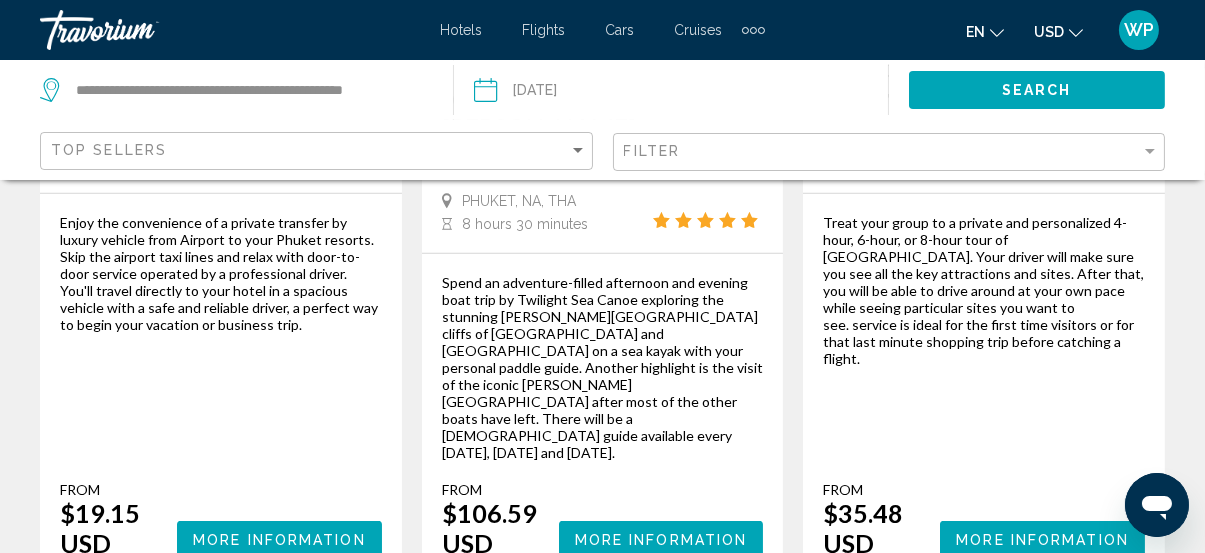 scroll, scrollTop: 1636, scrollLeft: 0, axis: vertical 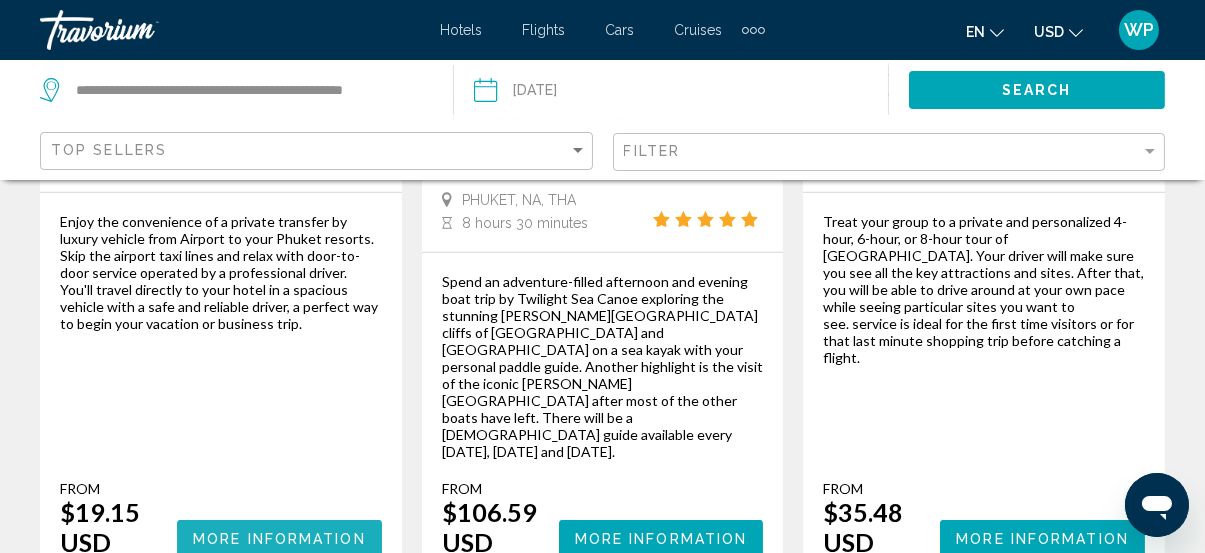 click on "More Information" at bounding box center (279, 539) 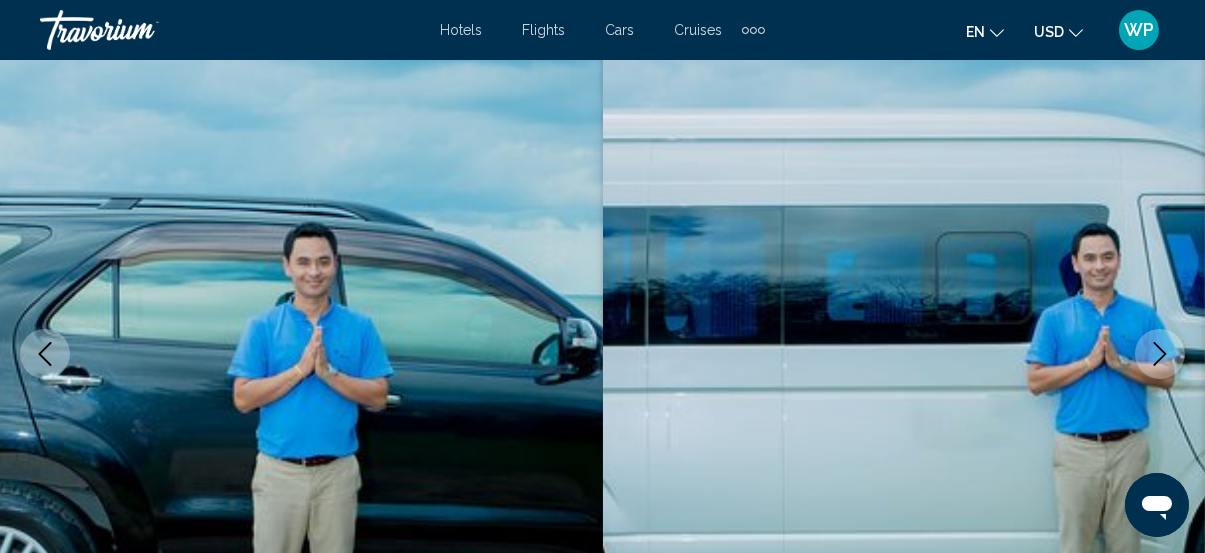 scroll, scrollTop: 273, scrollLeft: 0, axis: vertical 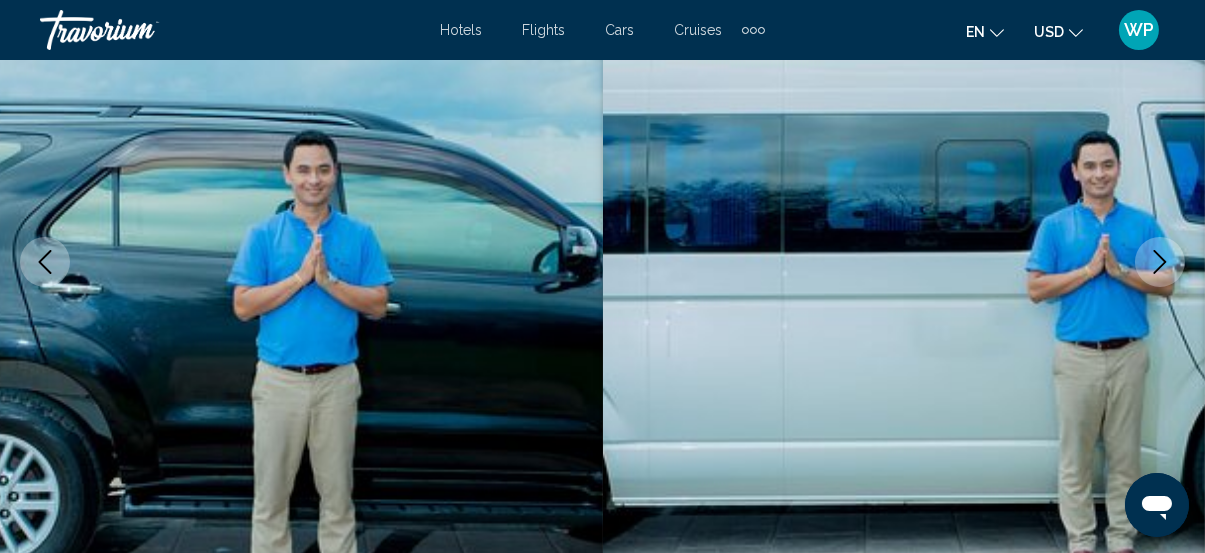 click 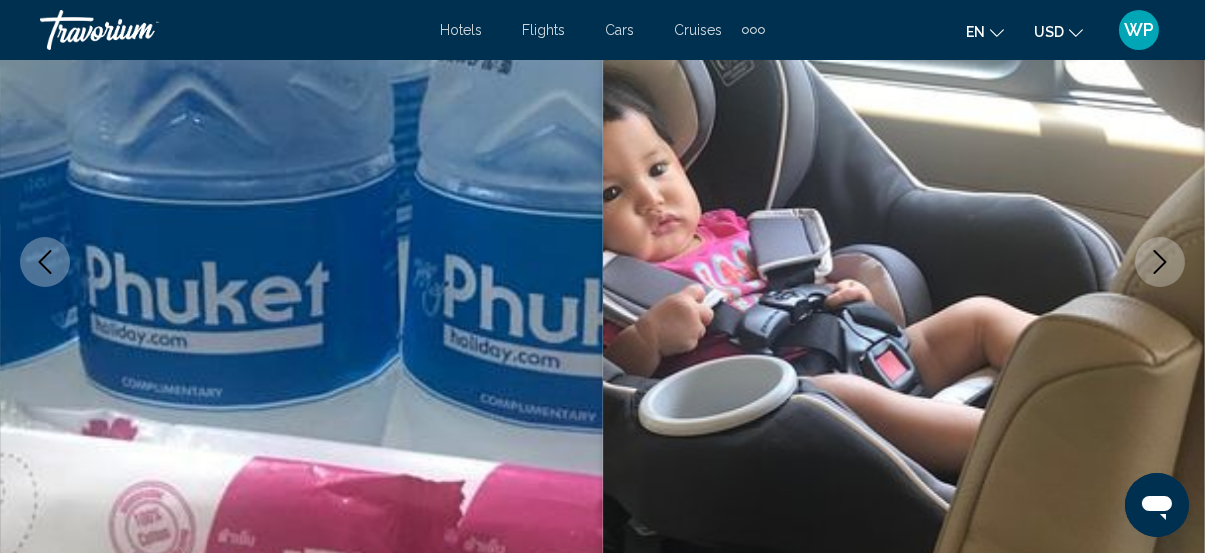 click 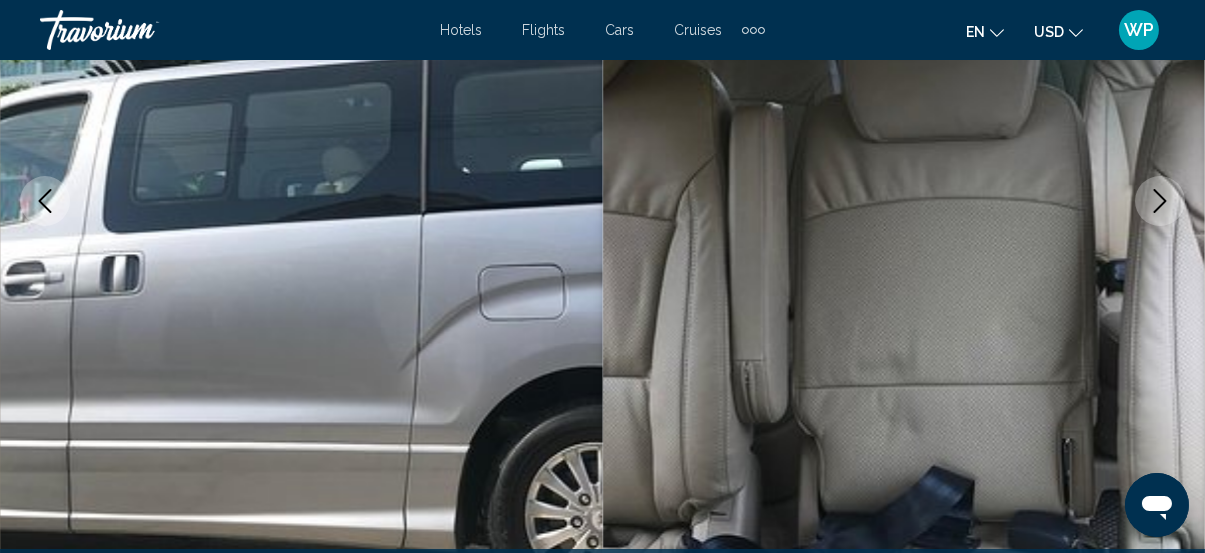 scroll, scrollTop: 363, scrollLeft: 0, axis: vertical 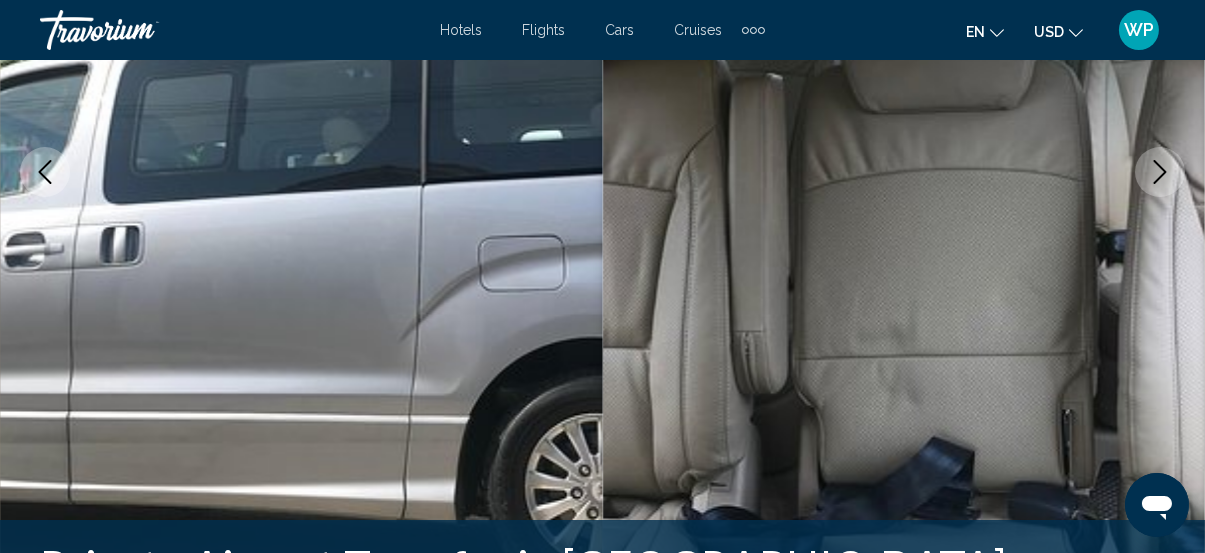 click 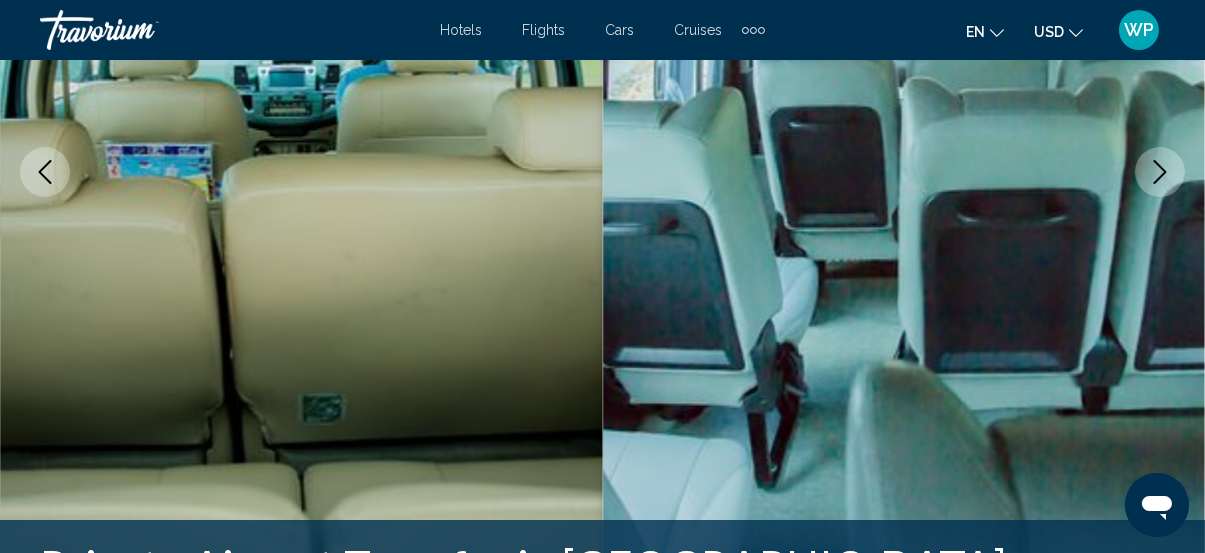 click 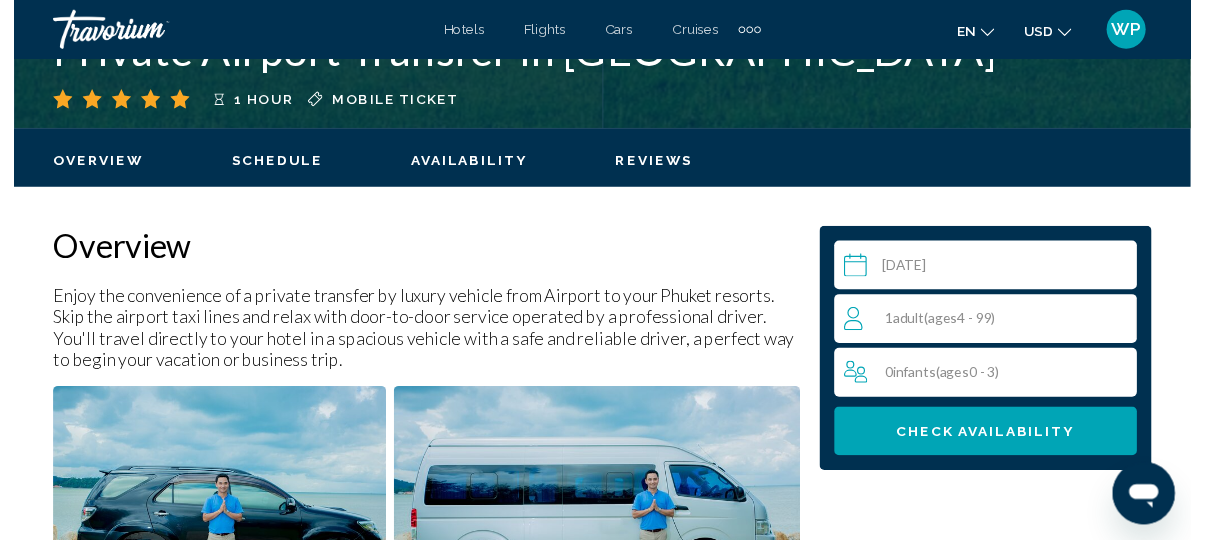 scroll, scrollTop: 909, scrollLeft: 0, axis: vertical 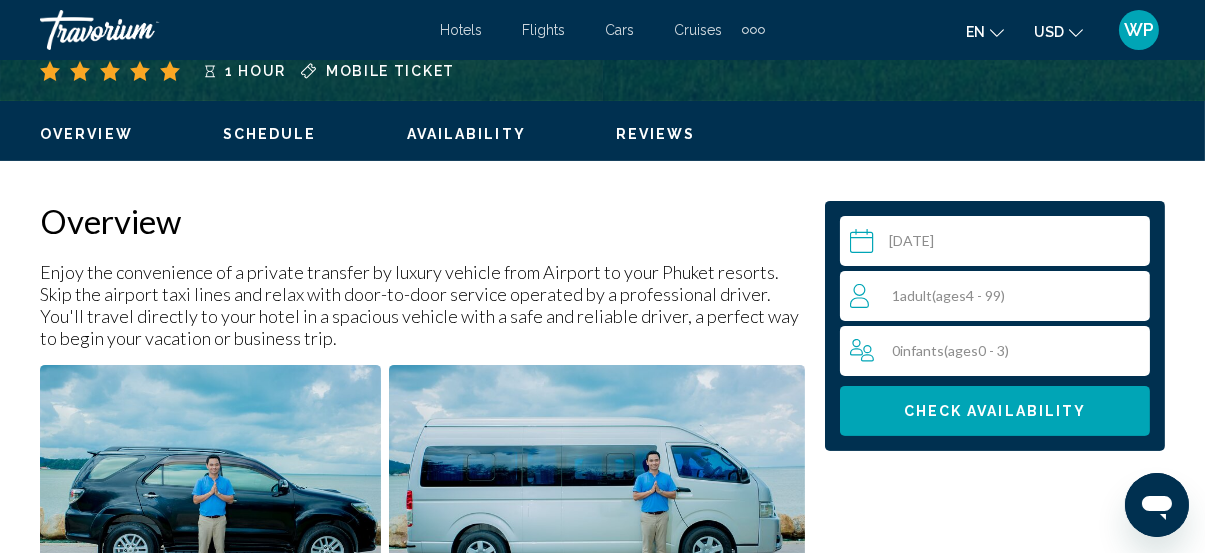 click at bounding box center [999, 244] 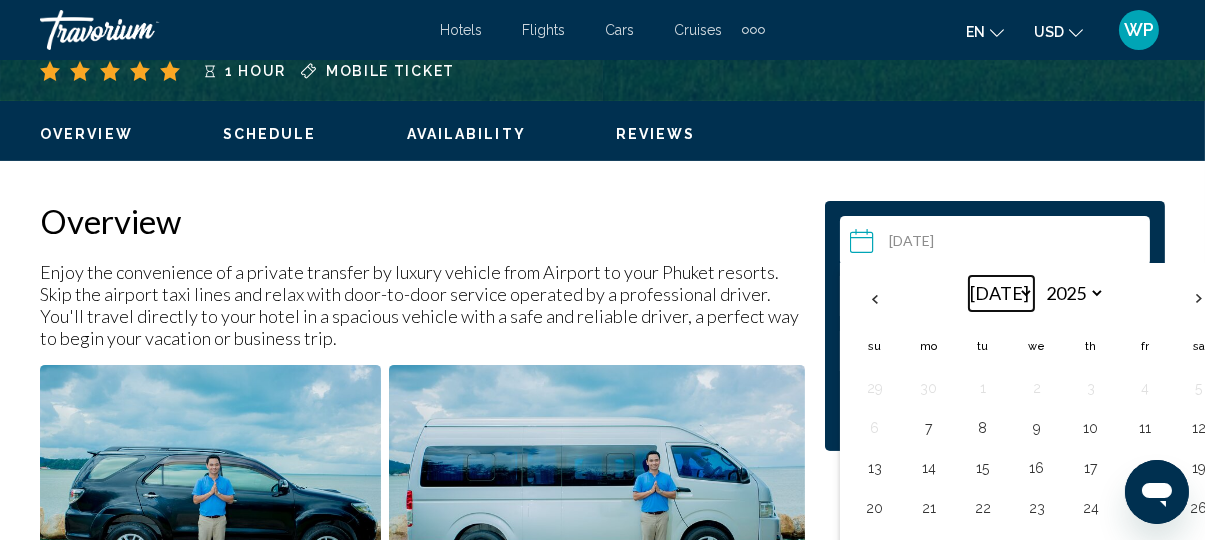 click on "*** *** *** *** *** *** *** *** *** *** *** ***" at bounding box center (1001, 293) 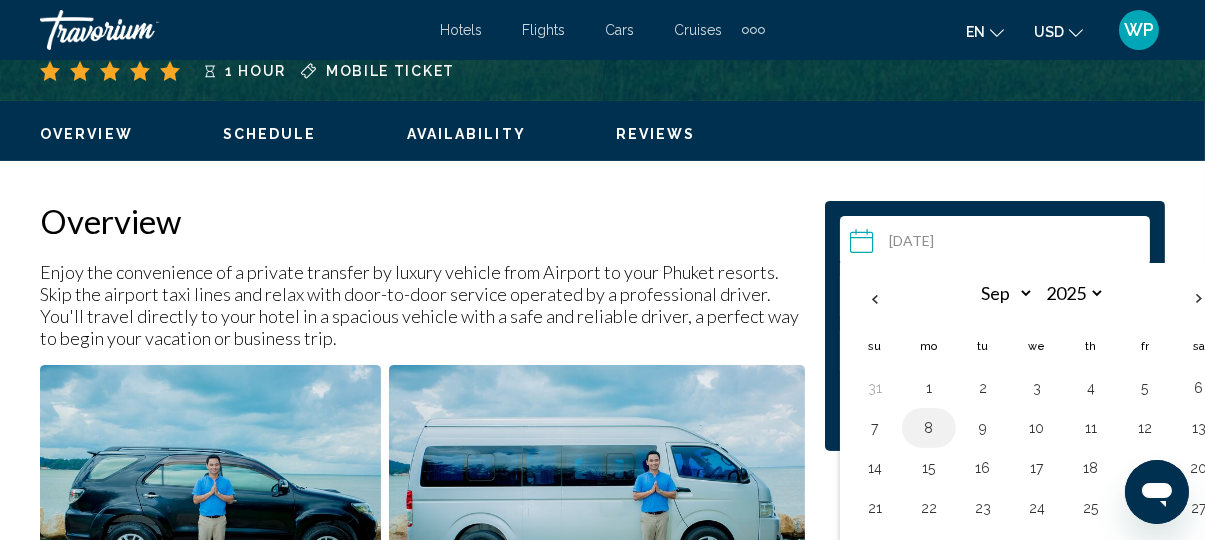 click on "8" at bounding box center [929, 428] 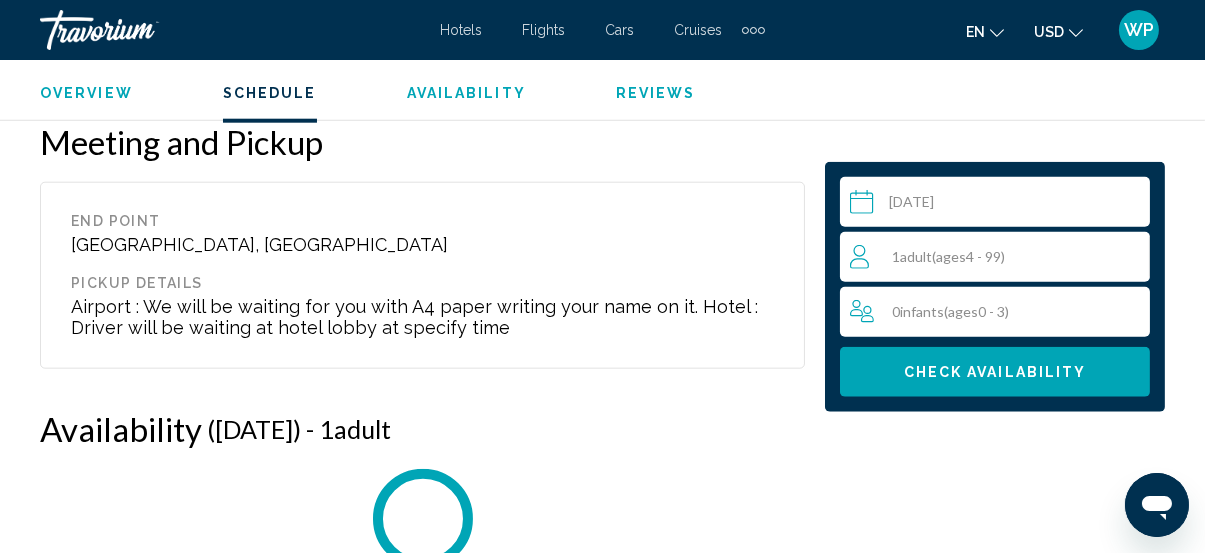 scroll, scrollTop: 3728, scrollLeft: 0, axis: vertical 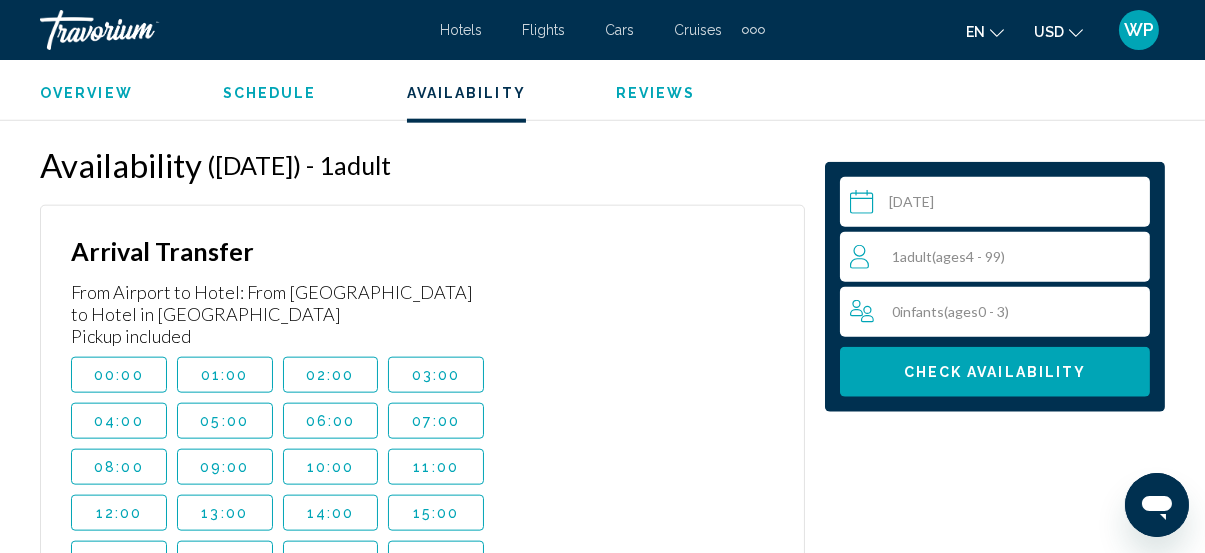 click on "1  Adult Adults  ( ages  [DEMOGRAPHIC_DATA])" at bounding box center [999, 257] 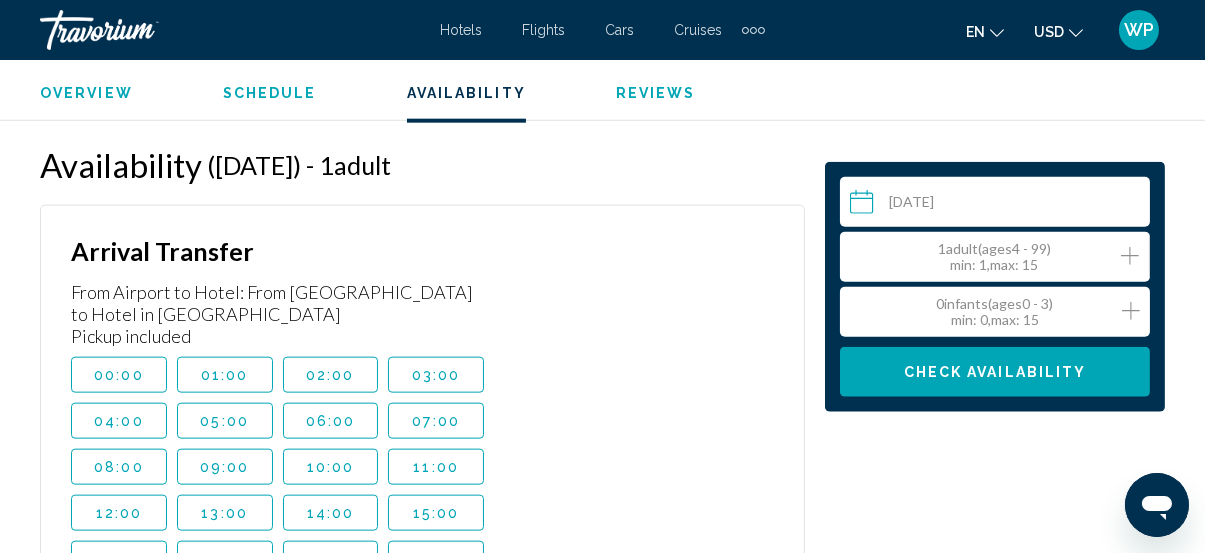 click 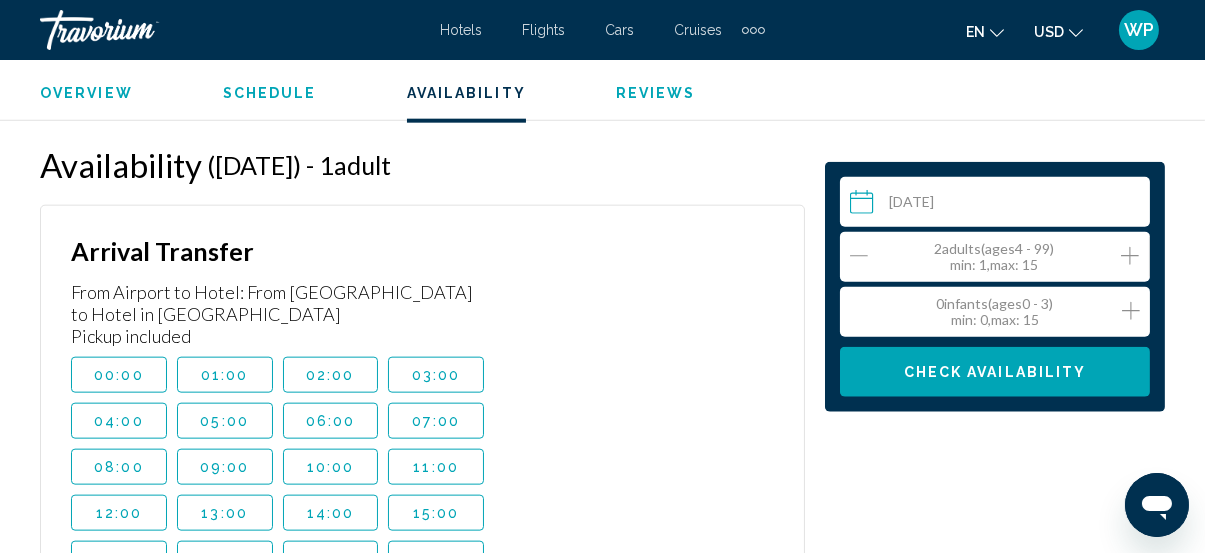 click on "Check Availability" at bounding box center (995, 371) 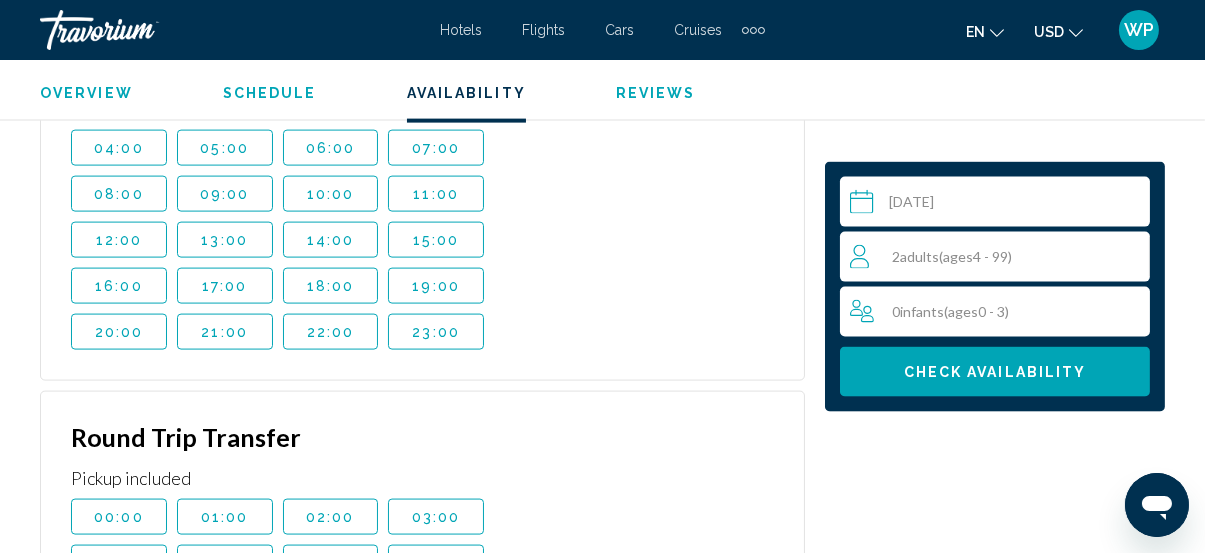 scroll, scrollTop: 4183, scrollLeft: 0, axis: vertical 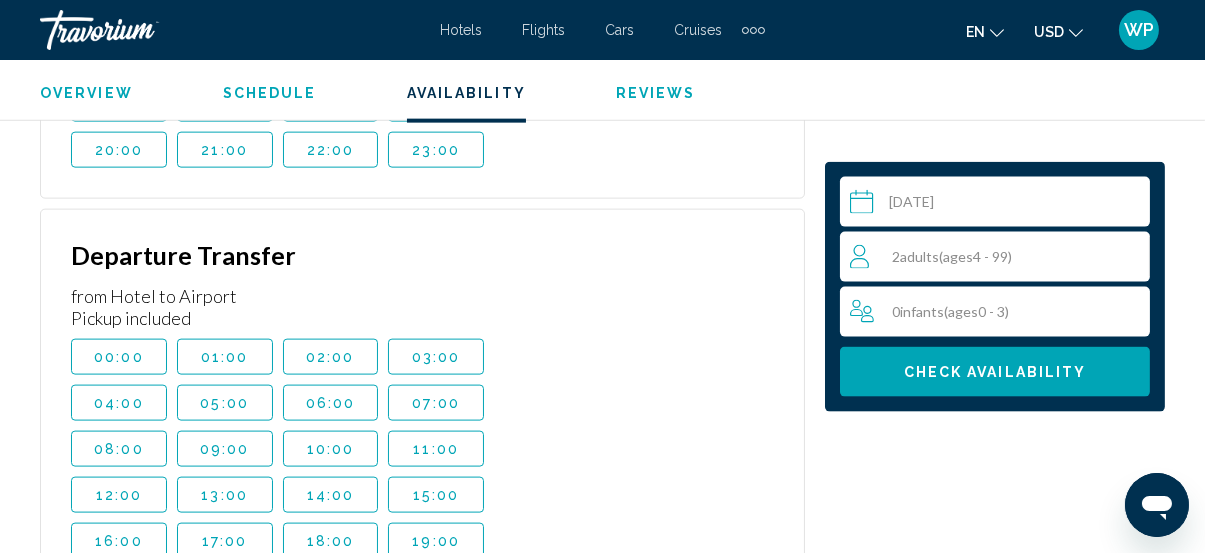 click on "13:00" at bounding box center [224, 495] 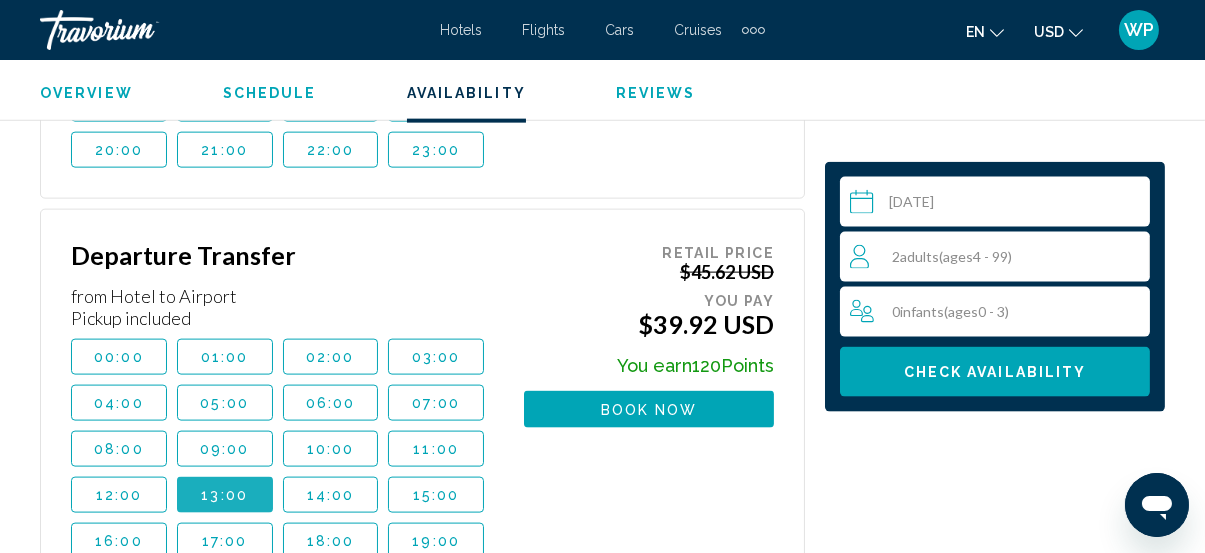 click on "13:00" at bounding box center [224, 495] 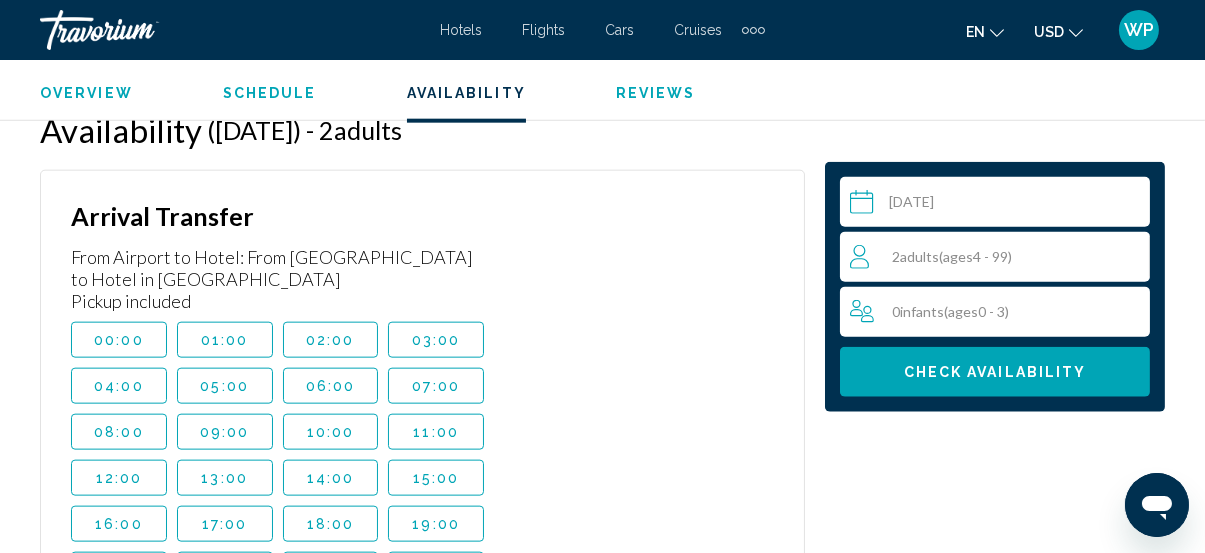 scroll, scrollTop: 3820, scrollLeft: 0, axis: vertical 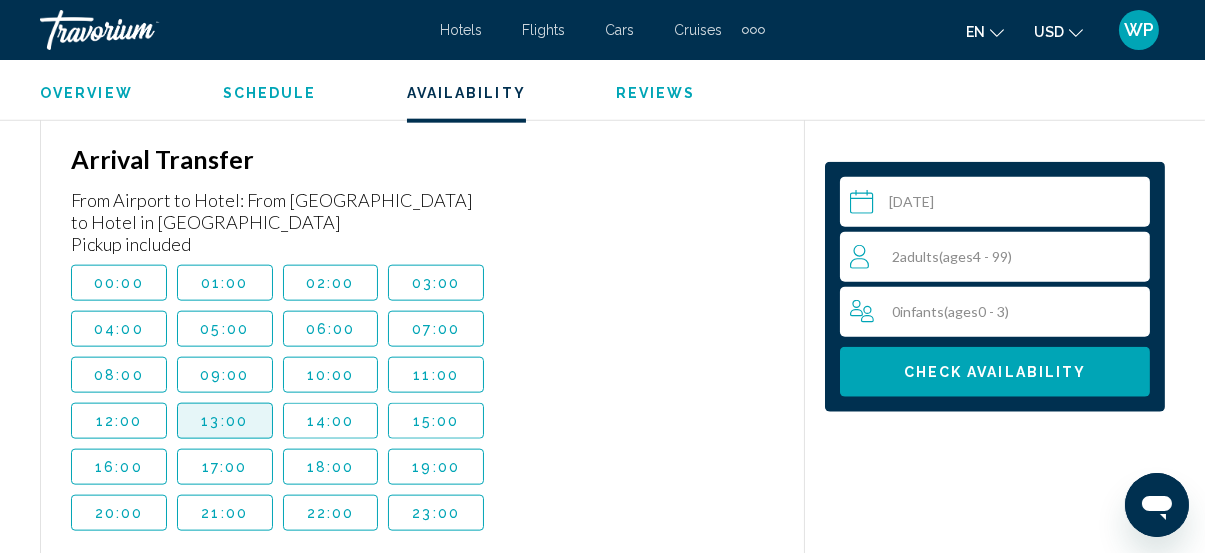 click on "13:00" at bounding box center (224, 421) 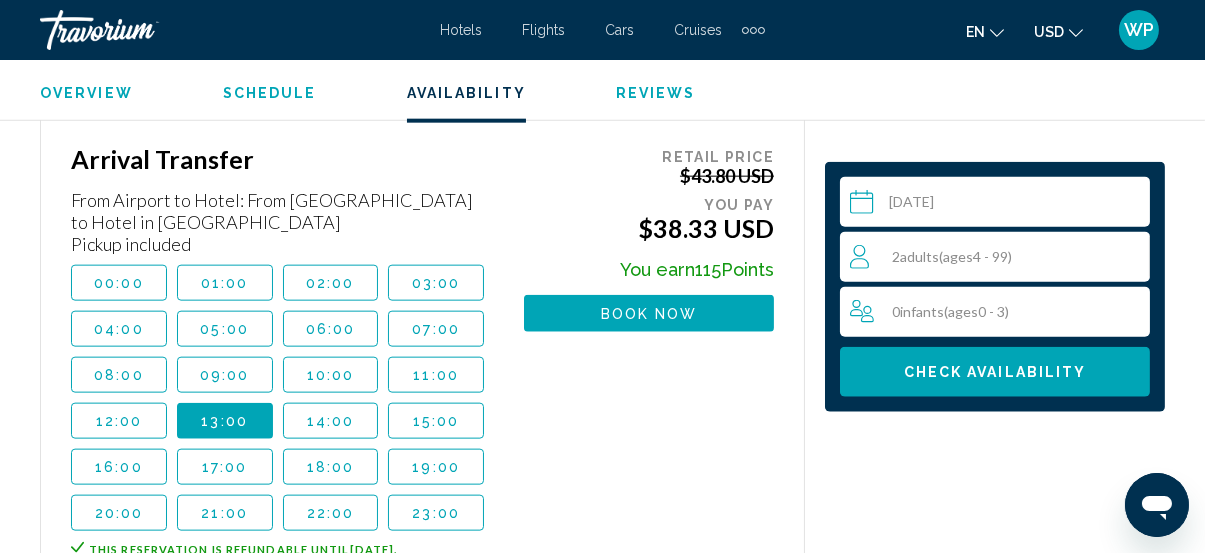 click on "WP" at bounding box center [1139, 30] 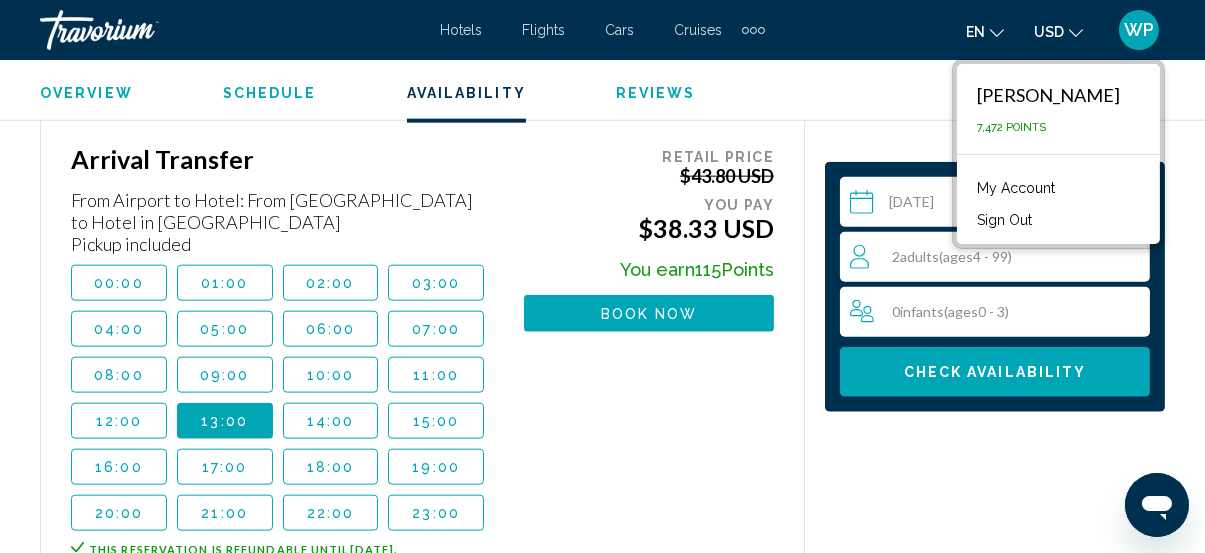 click on "My Account" at bounding box center (1016, 188) 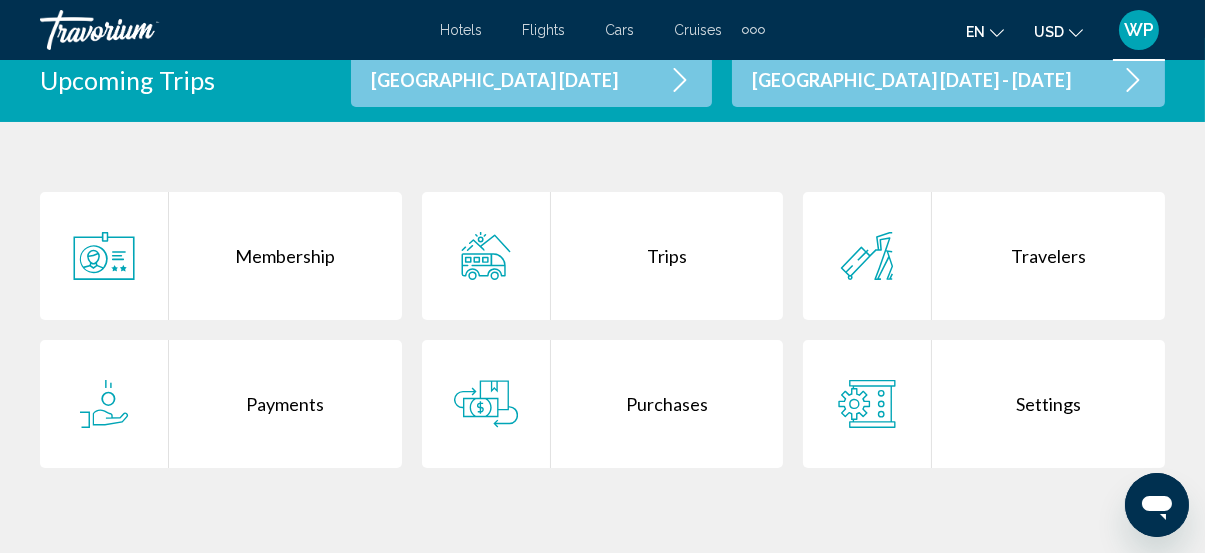 scroll, scrollTop: 454, scrollLeft: 0, axis: vertical 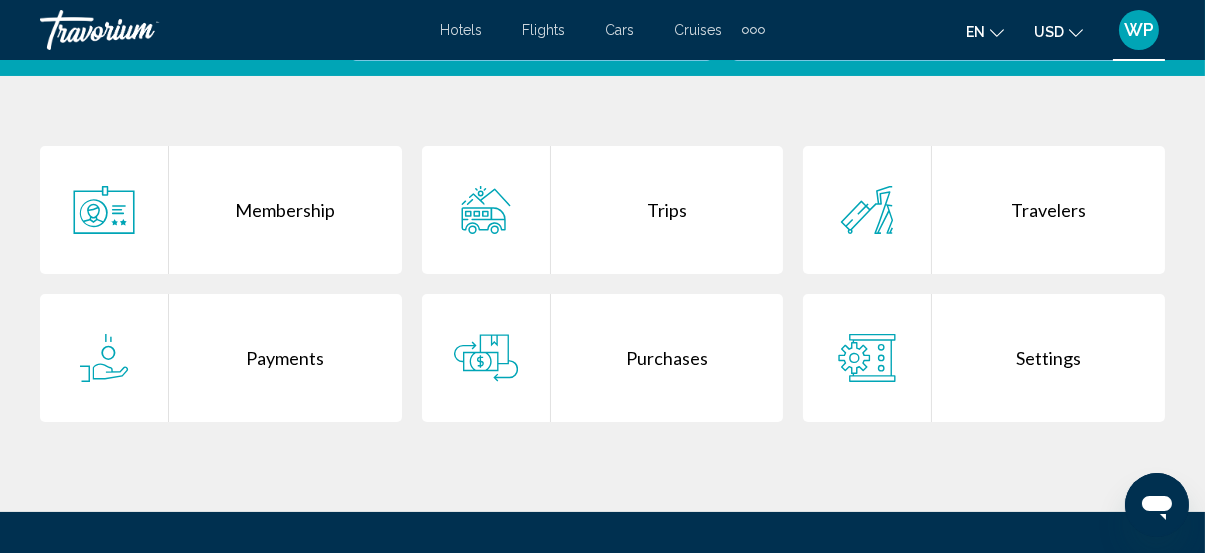 click on "Purchases" at bounding box center (667, 358) 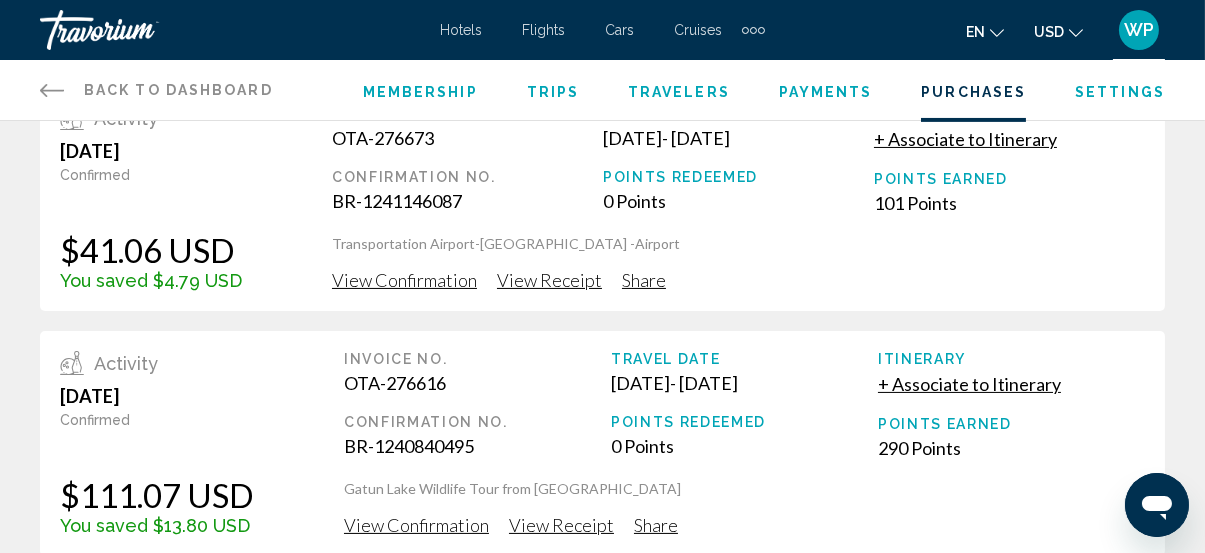 scroll, scrollTop: 454, scrollLeft: 0, axis: vertical 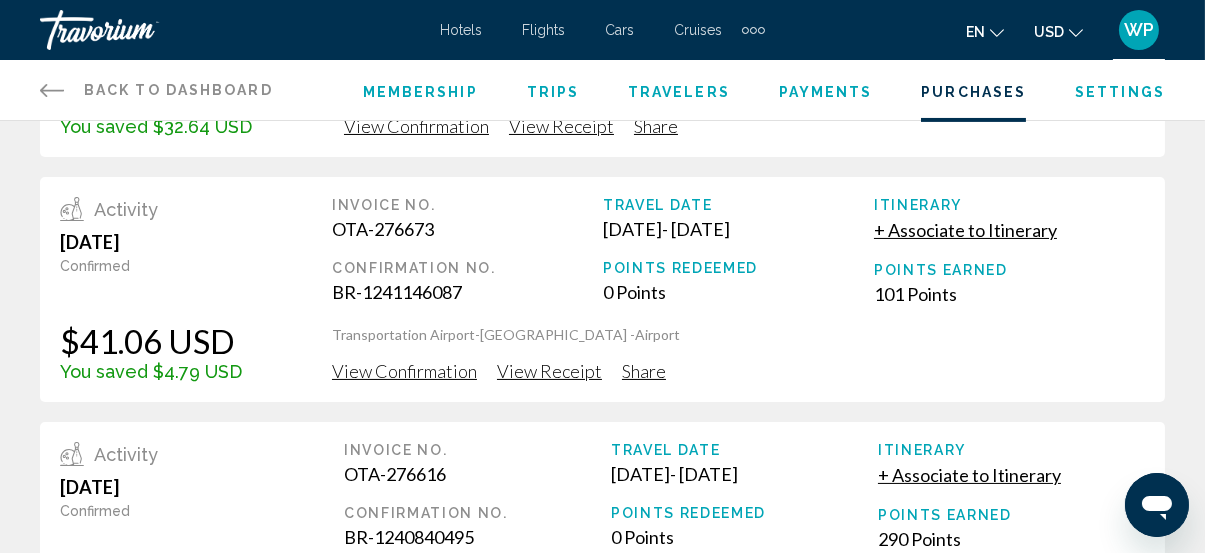 click on "View Confirmation" at bounding box center (423, -119) 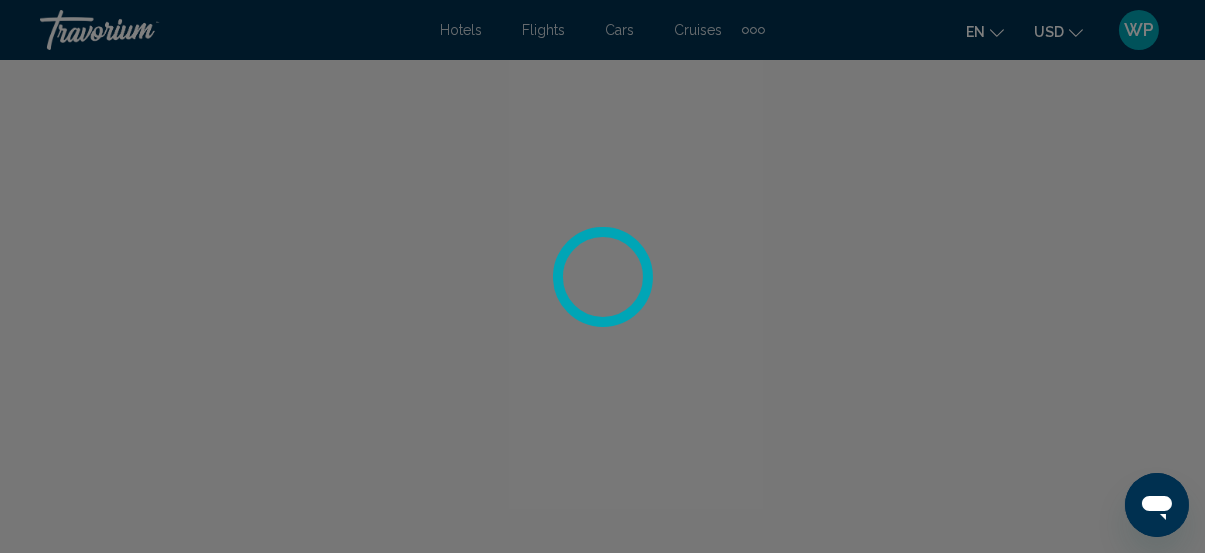 scroll, scrollTop: 0, scrollLeft: 0, axis: both 